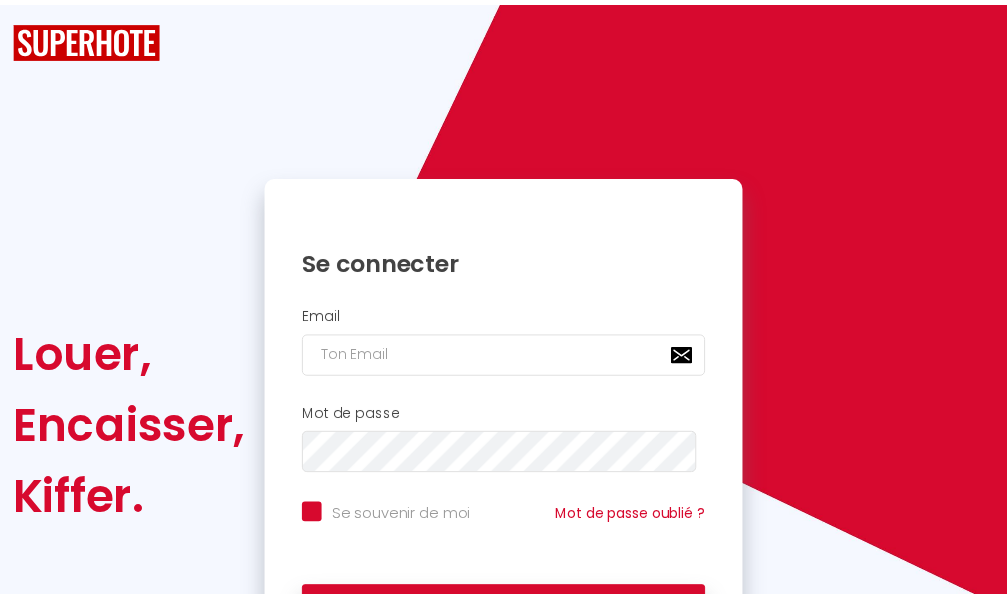 scroll, scrollTop: 0, scrollLeft: 0, axis: both 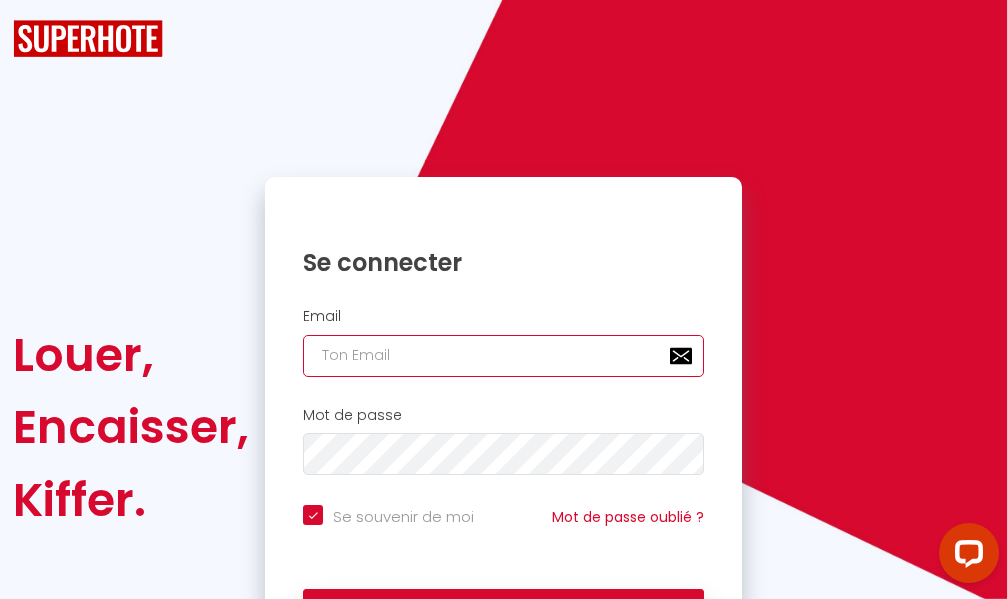 click at bounding box center [503, 356] 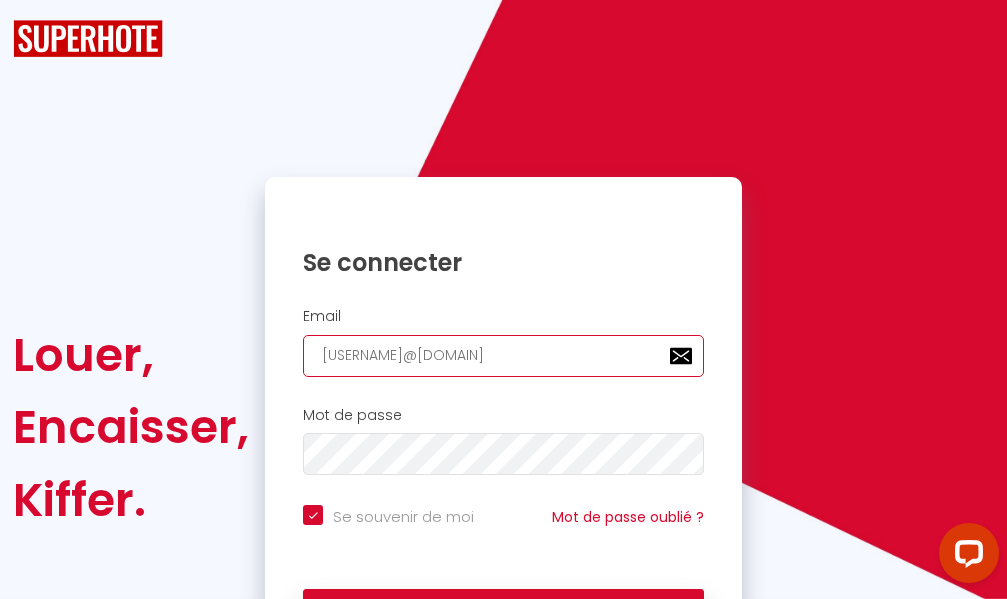 type on "[USERNAME]@[DOMAIN]" 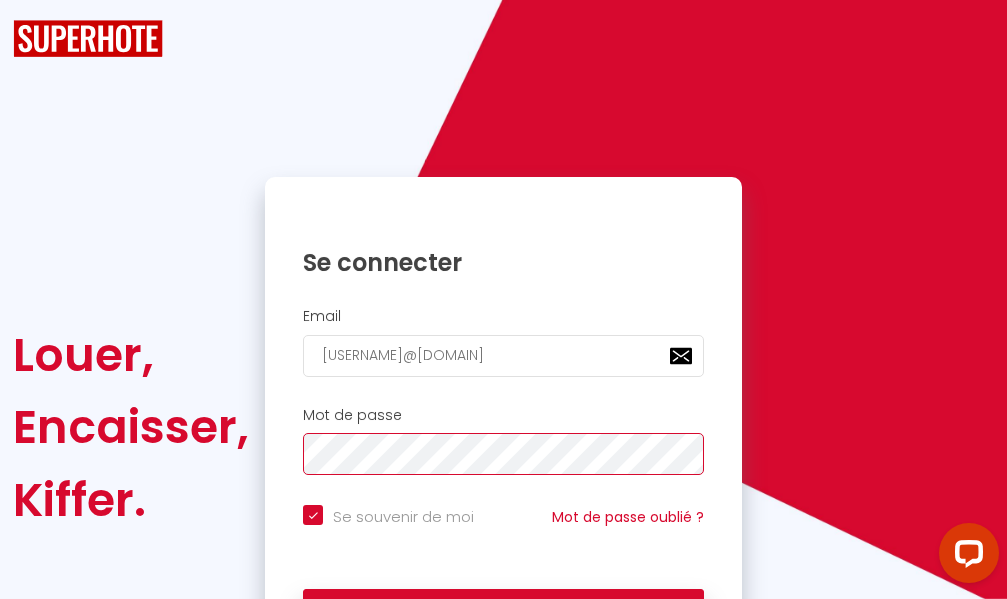 click on "Se connecter" at bounding box center [503, 614] 